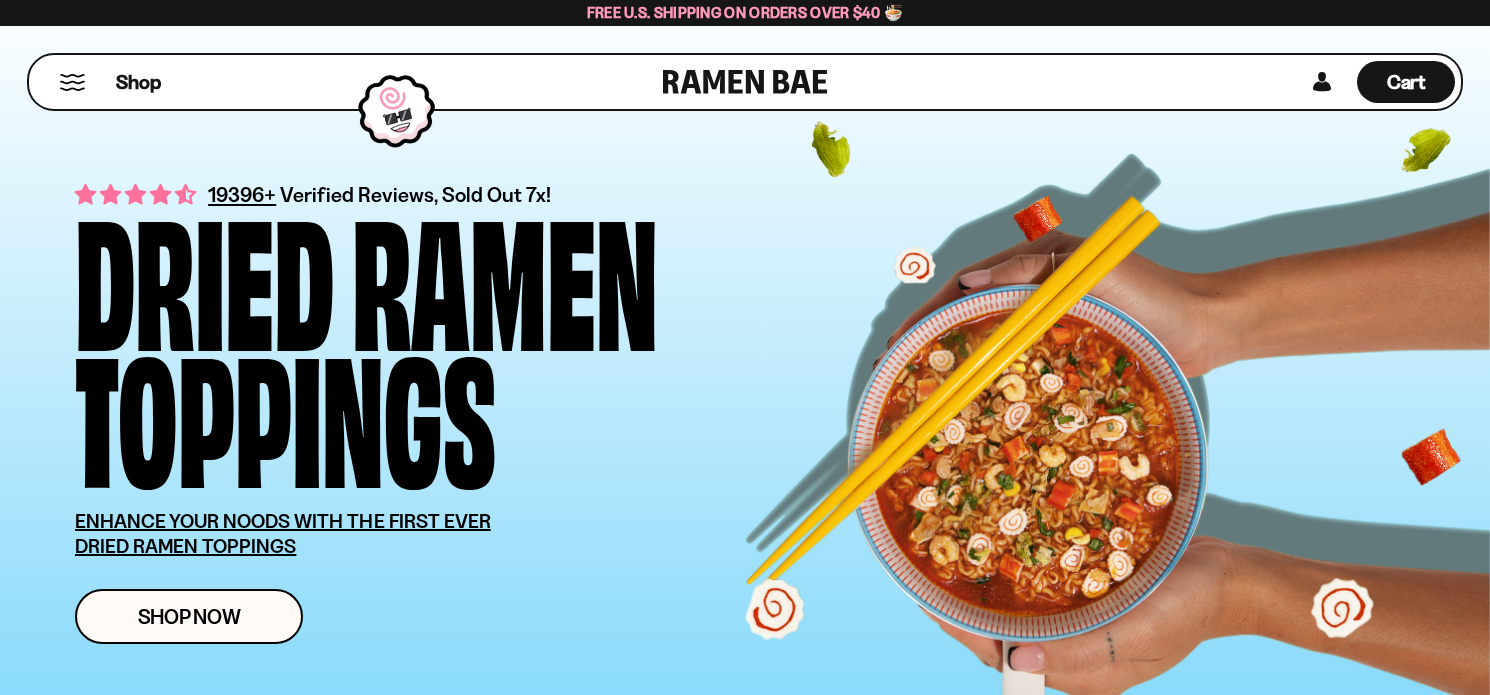 scroll, scrollTop: 0, scrollLeft: 0, axis: both 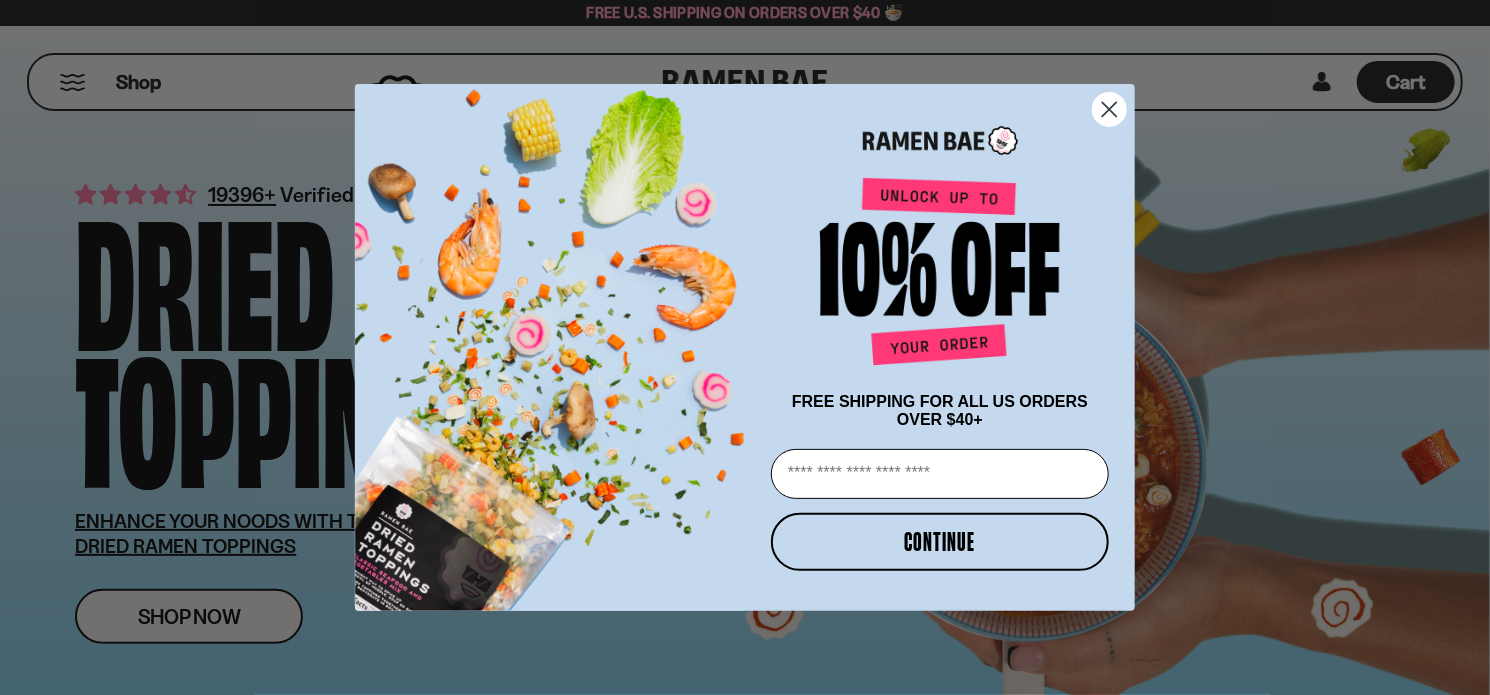 click on "Email" at bounding box center [940, 474] 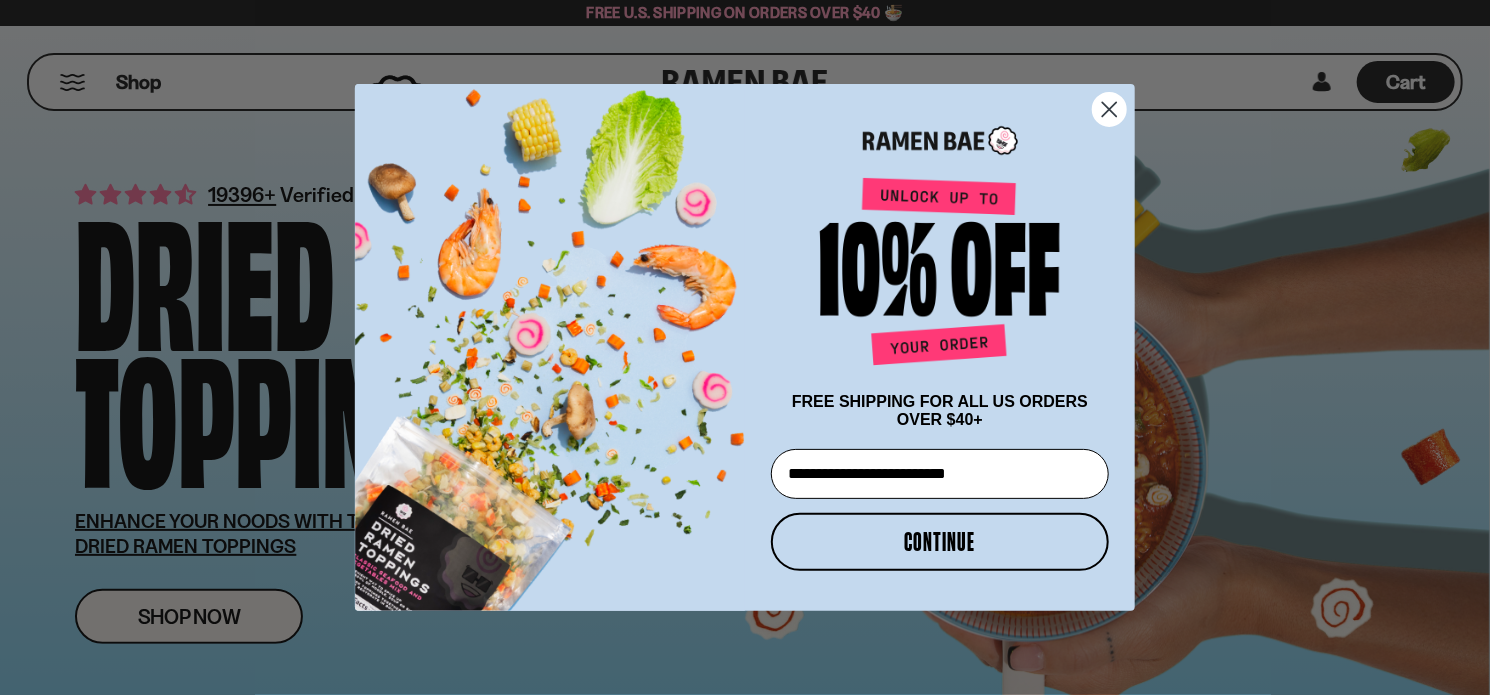 click on "CONTINUE" at bounding box center (940, 542) 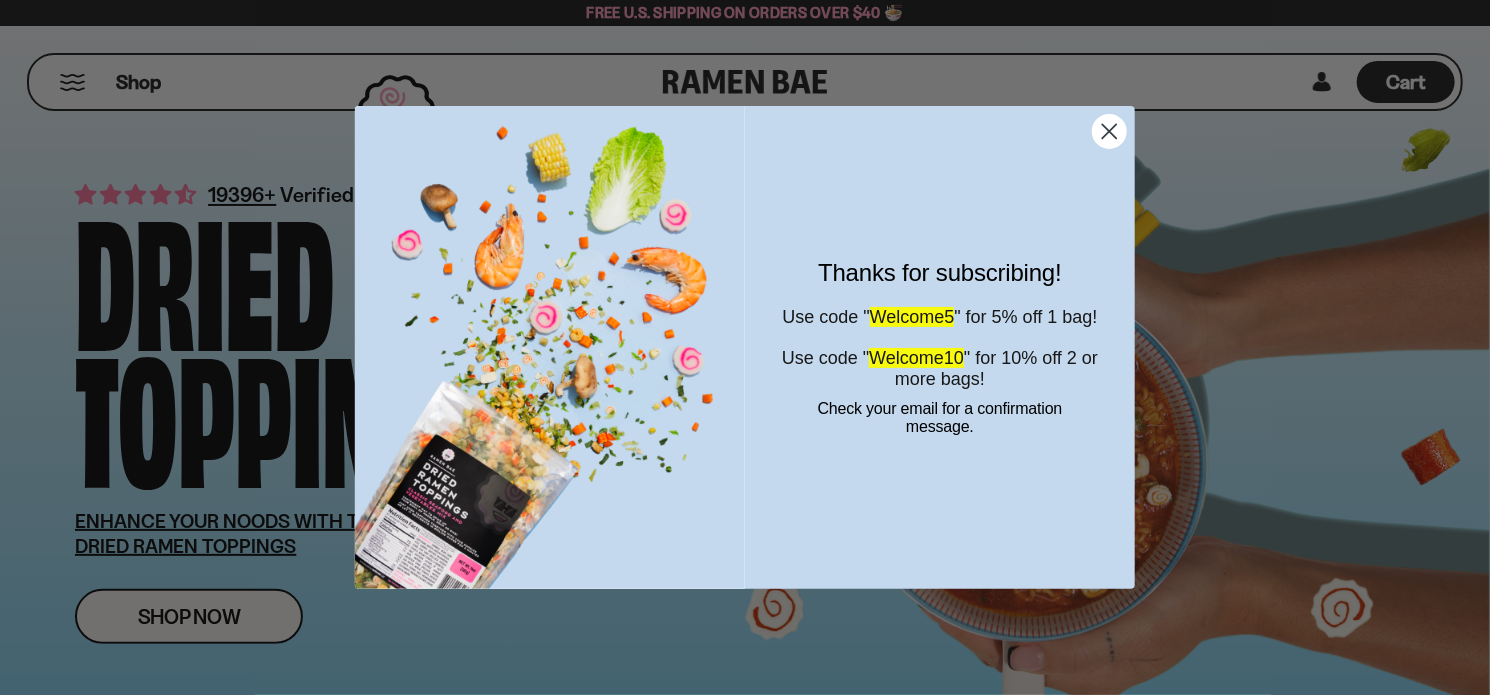 click 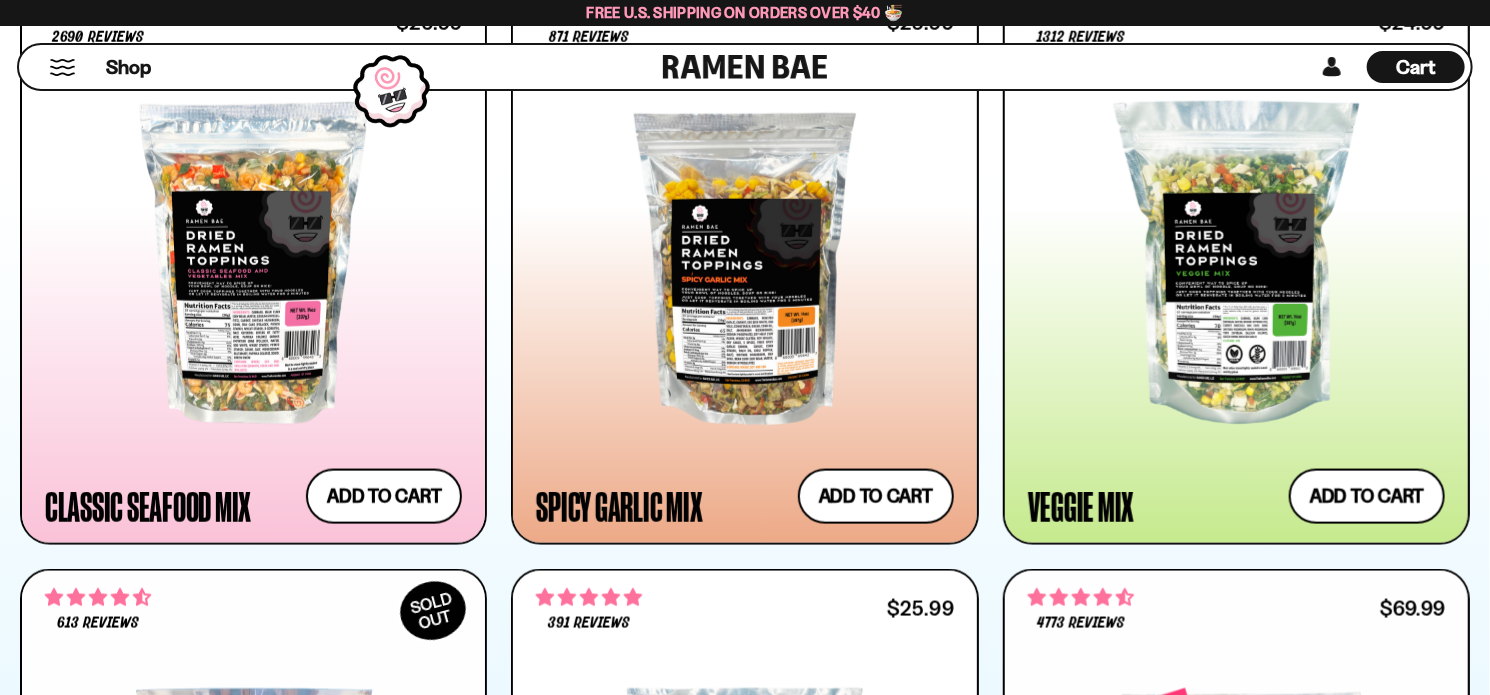 scroll, scrollTop: 1000, scrollLeft: 0, axis: vertical 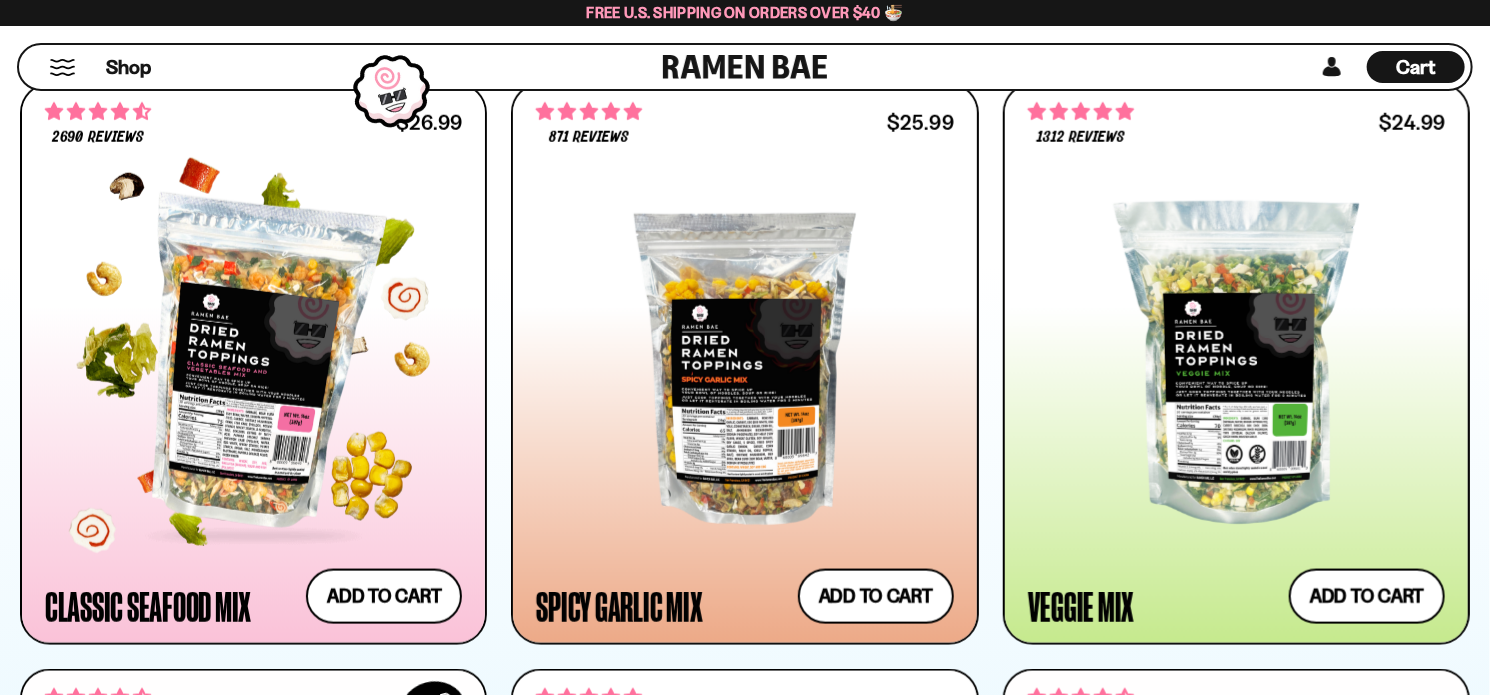 click at bounding box center (253, 362) 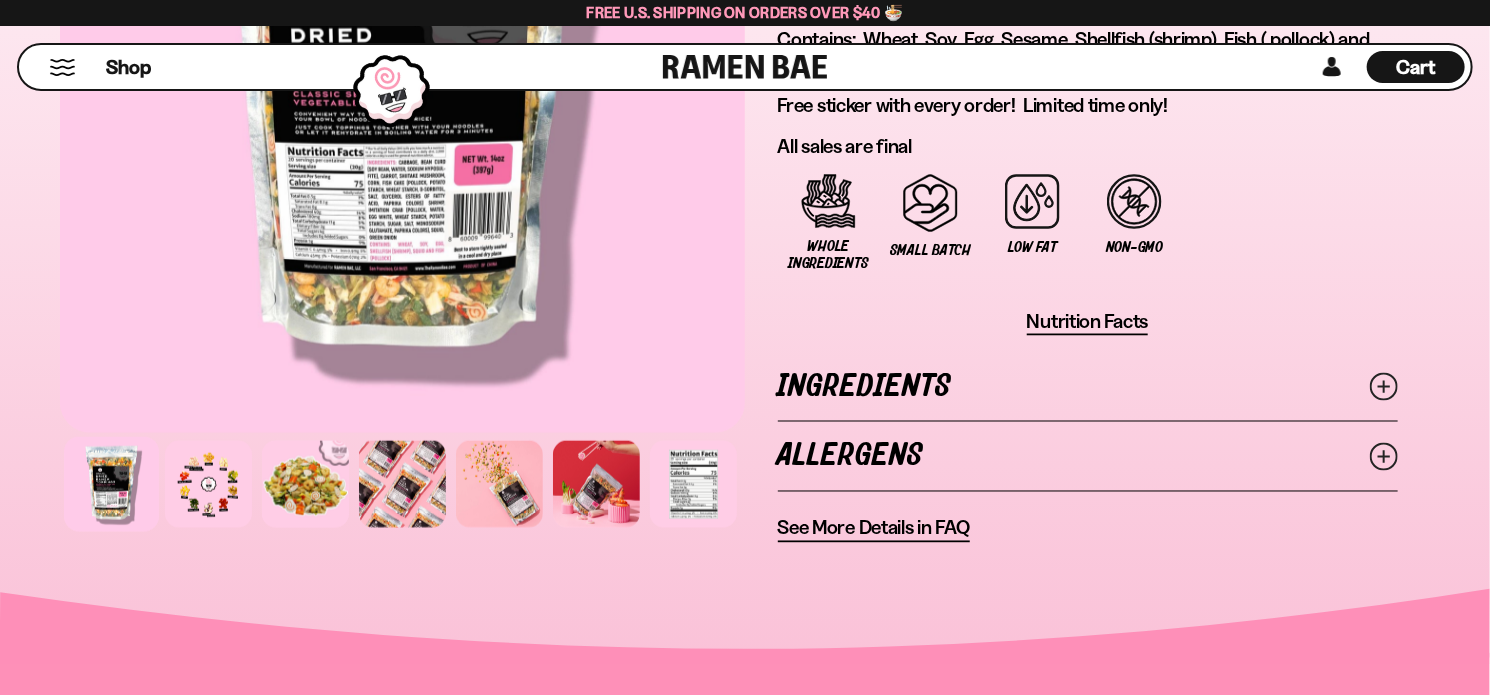 scroll, scrollTop: 1500, scrollLeft: 0, axis: vertical 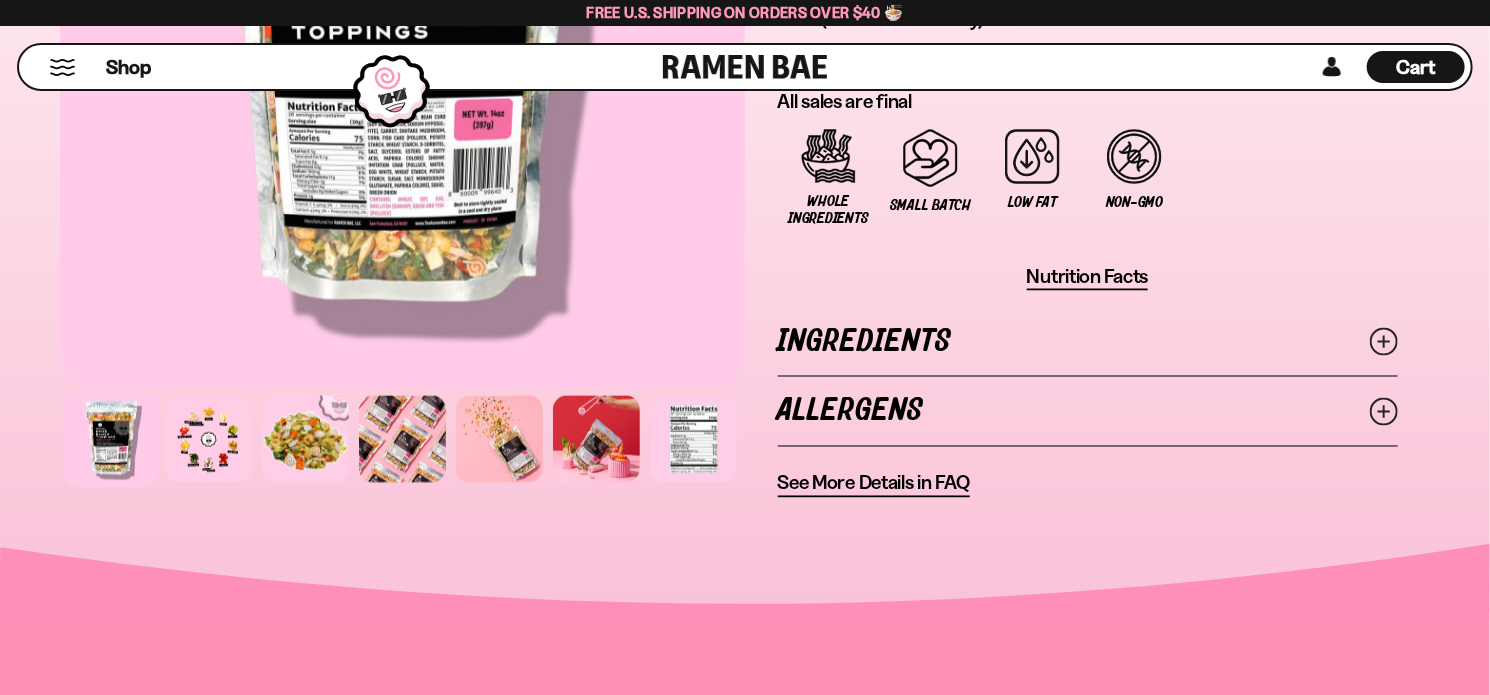 click at bounding box center (111, 439) 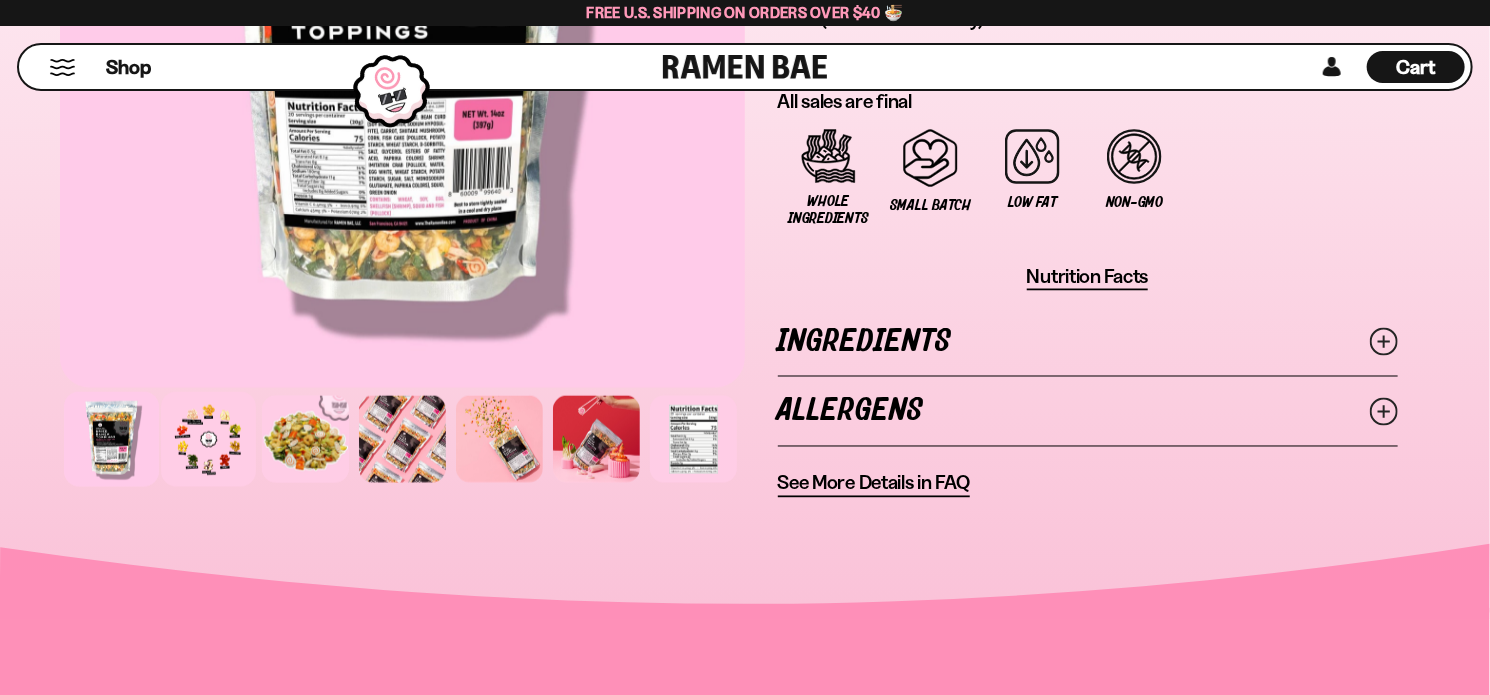 click at bounding box center (208, 439) 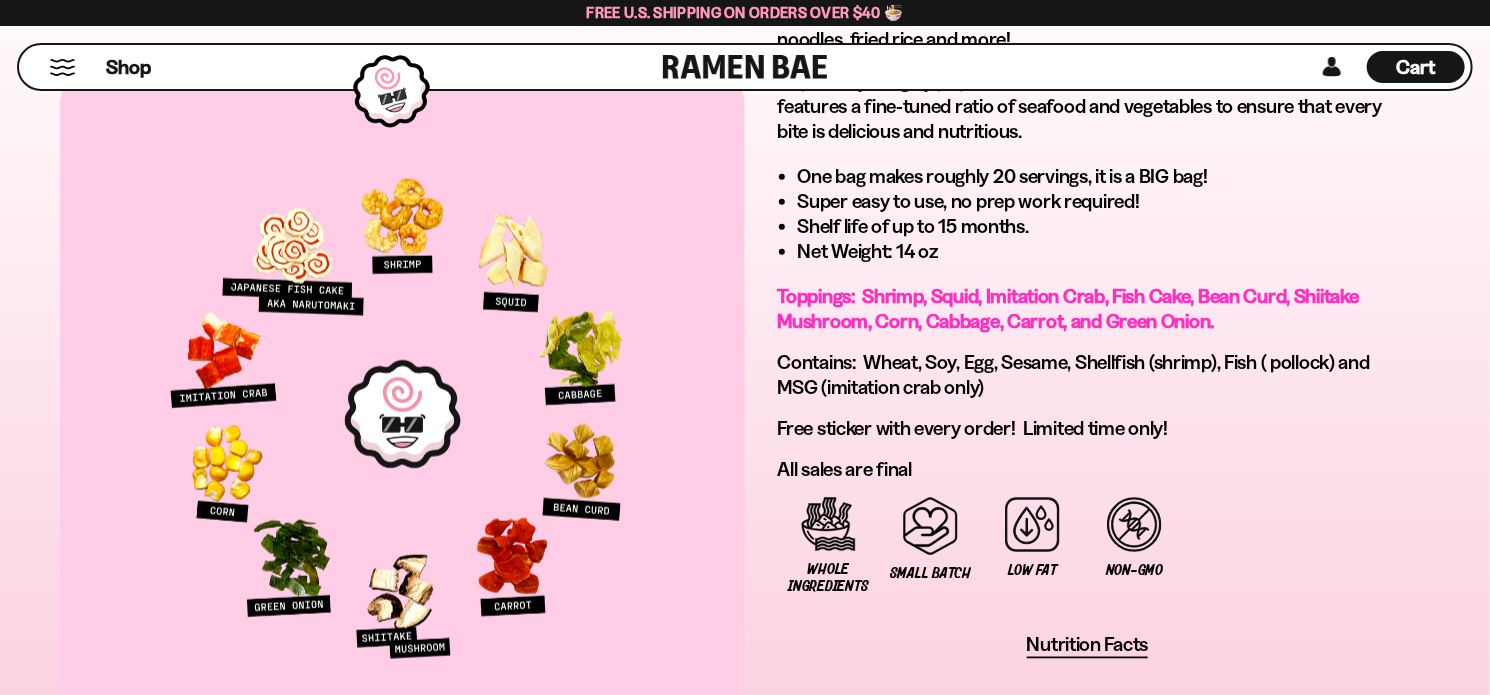 scroll, scrollTop: 1100, scrollLeft: 0, axis: vertical 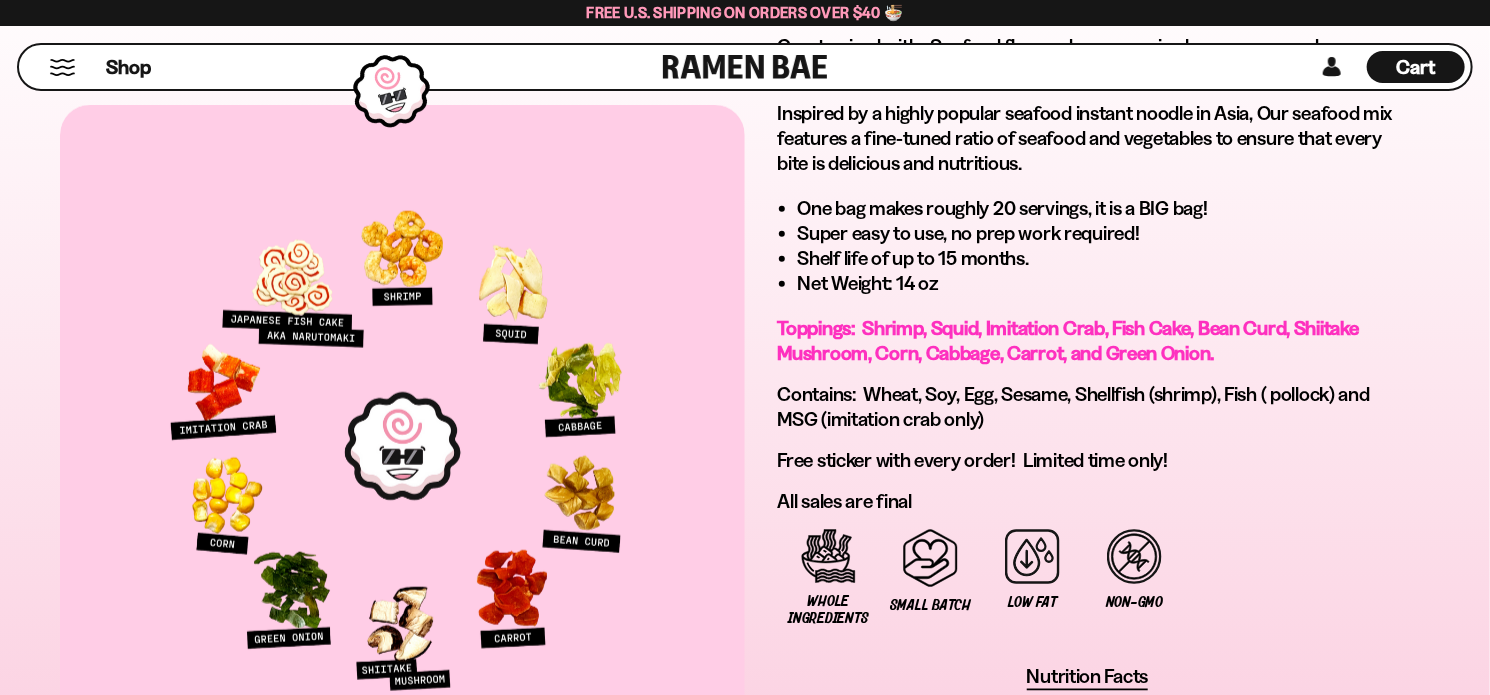click at bounding box center (402, 446) 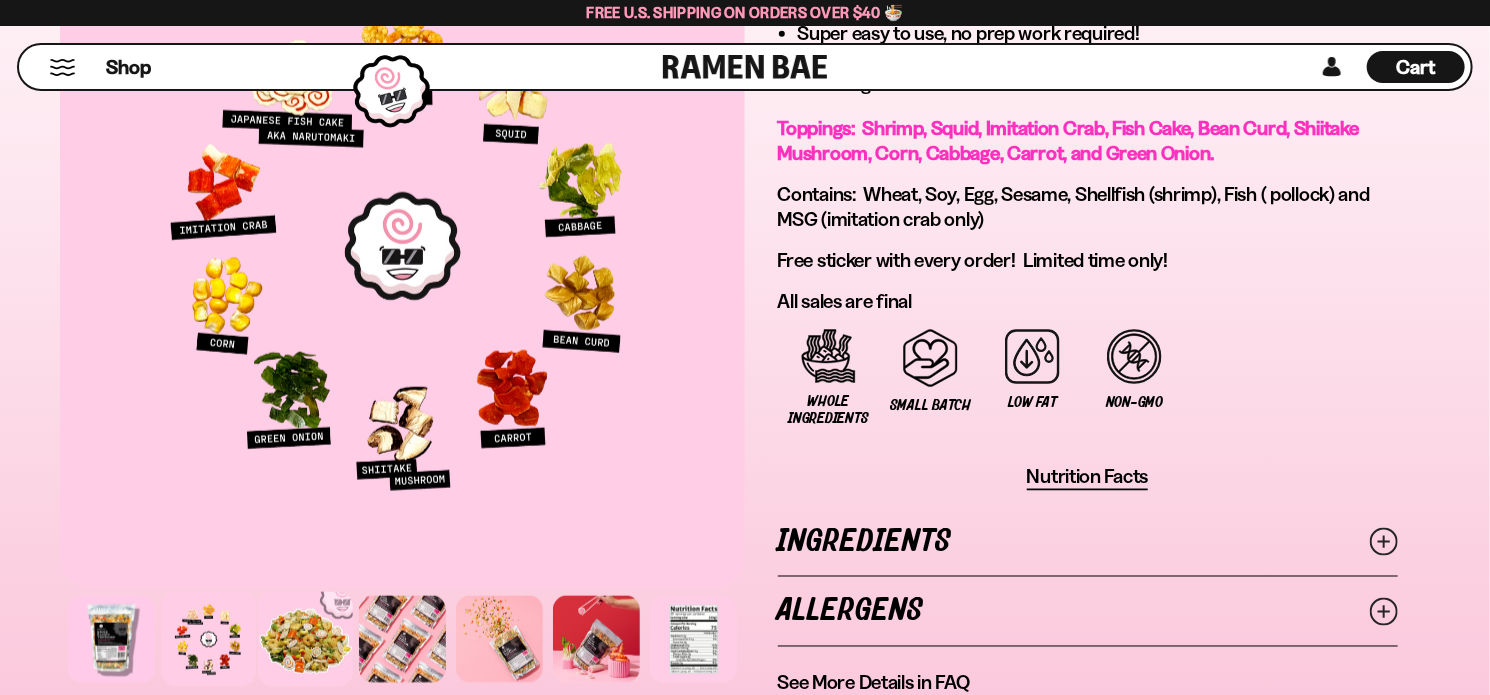 click at bounding box center [305, 639] 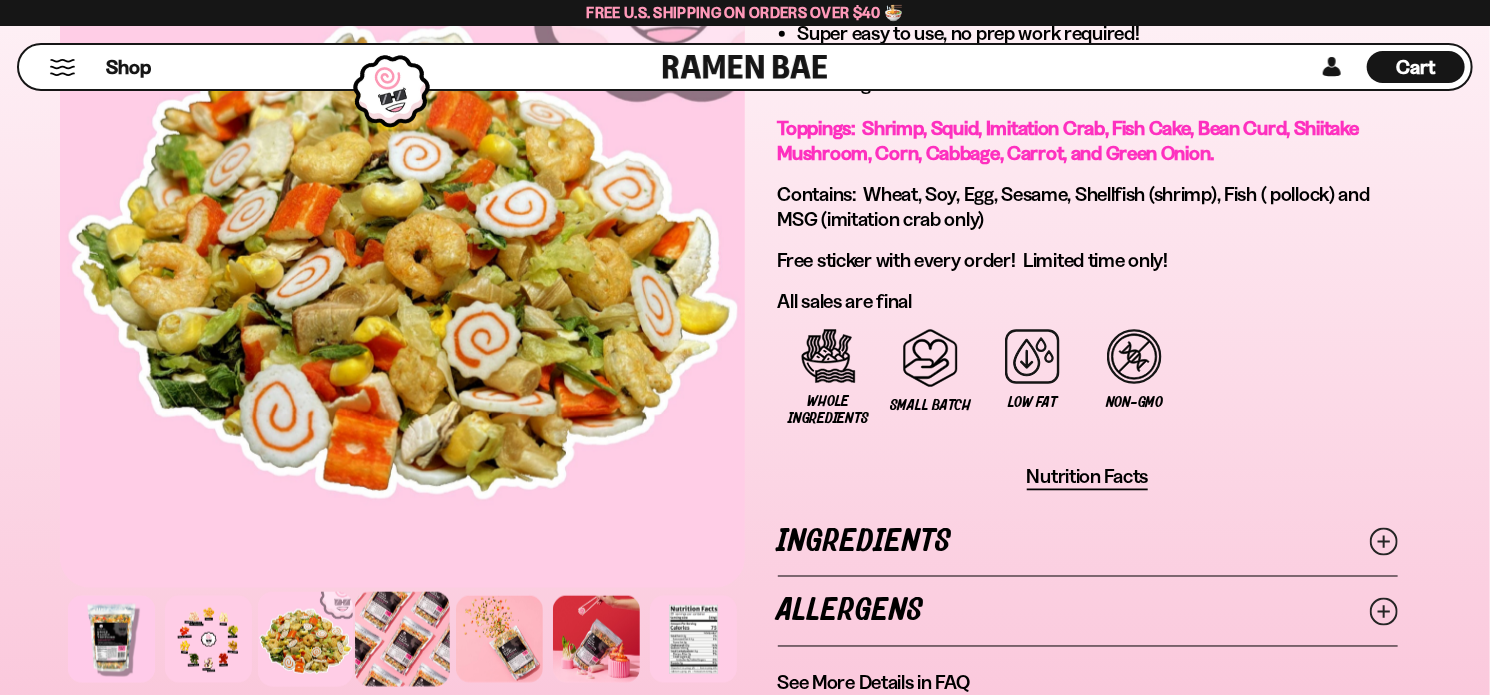 click at bounding box center (402, 639) 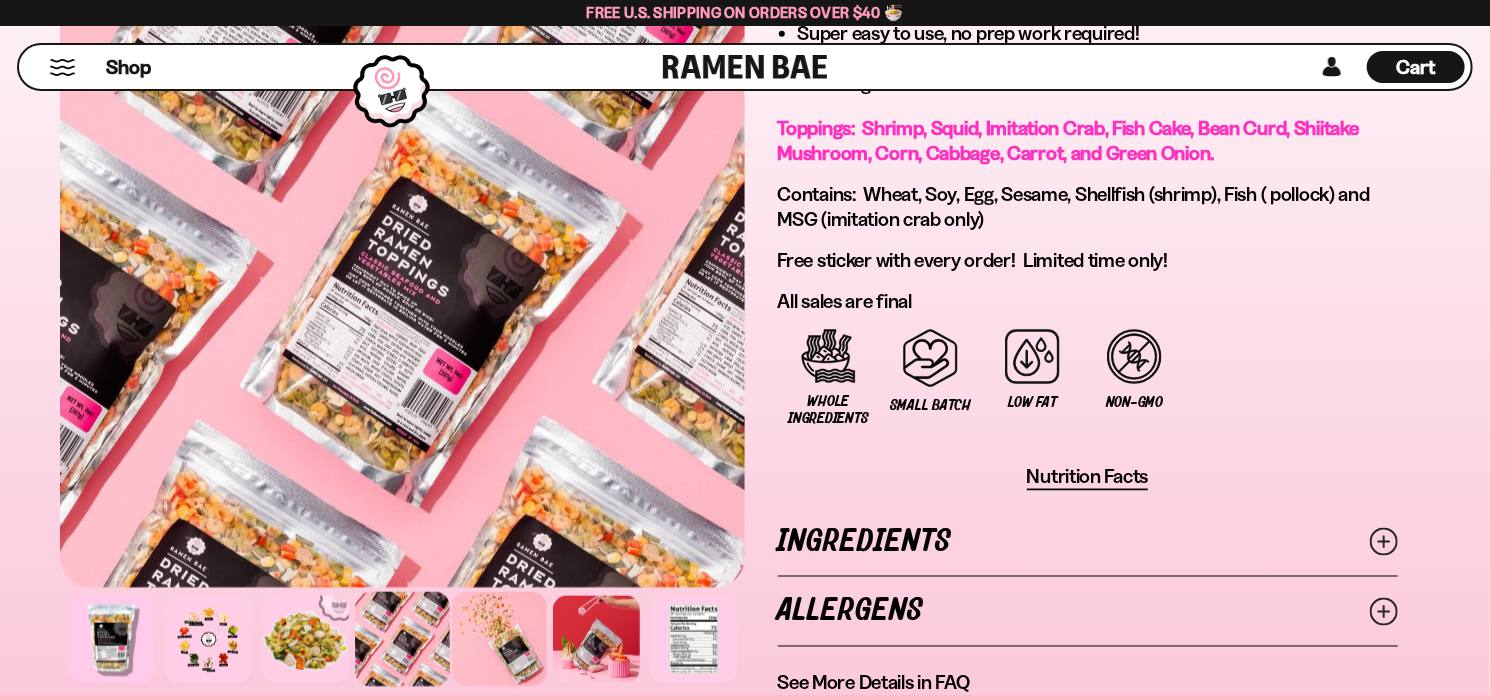 click at bounding box center [499, 639] 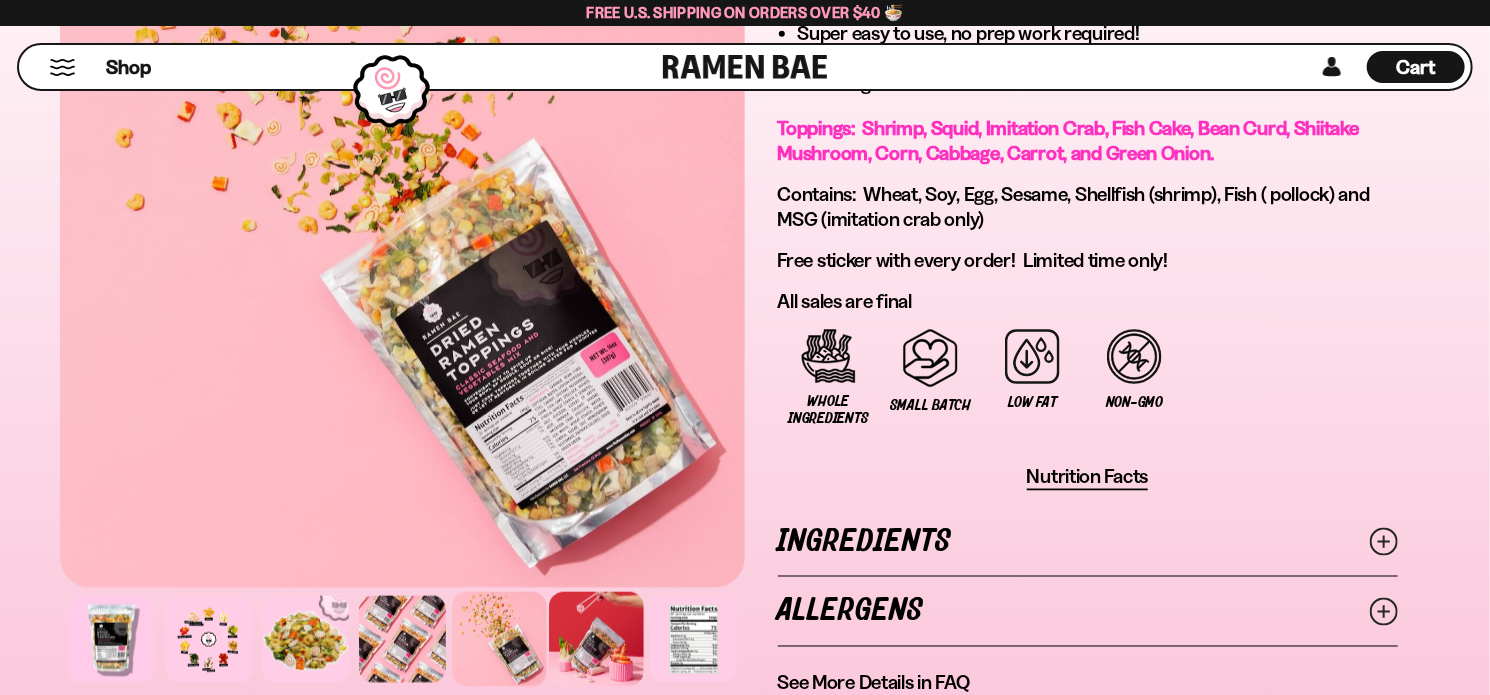 click at bounding box center [596, 639] 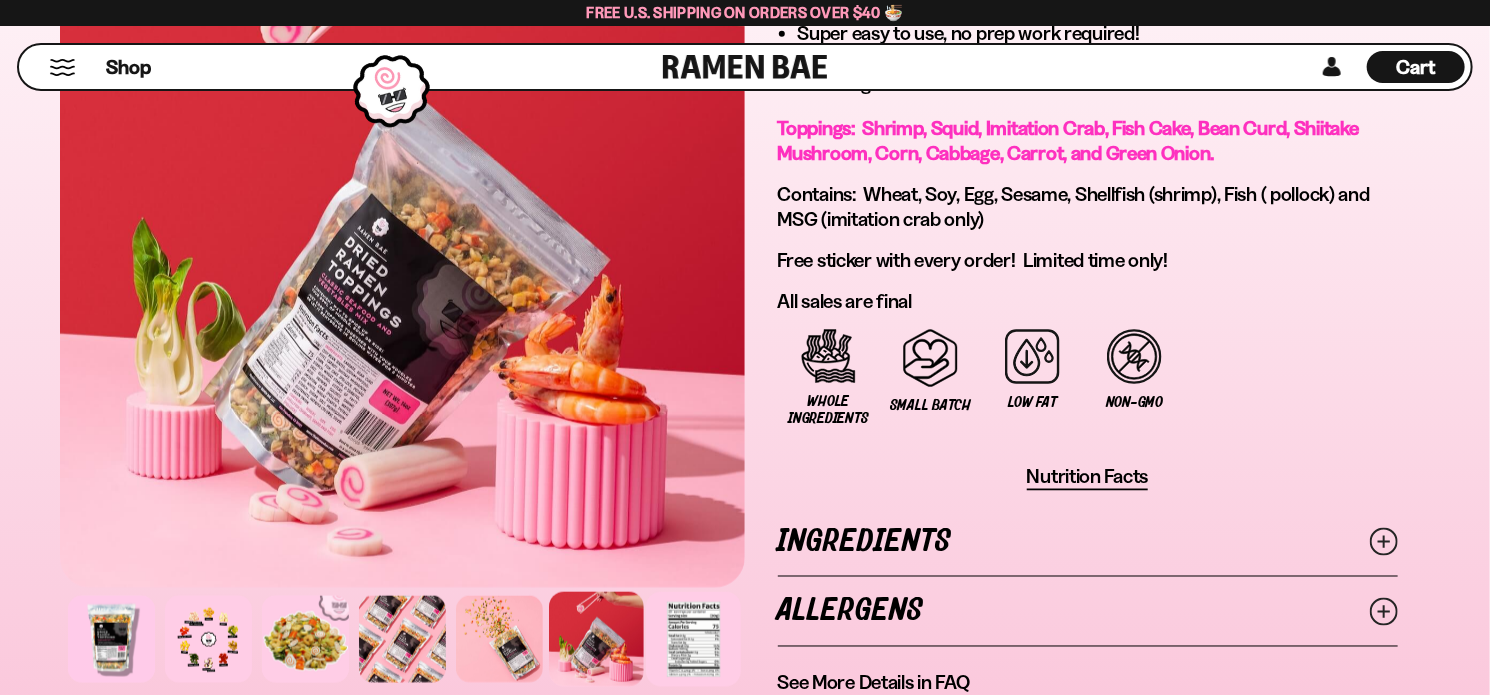 click at bounding box center [693, 639] 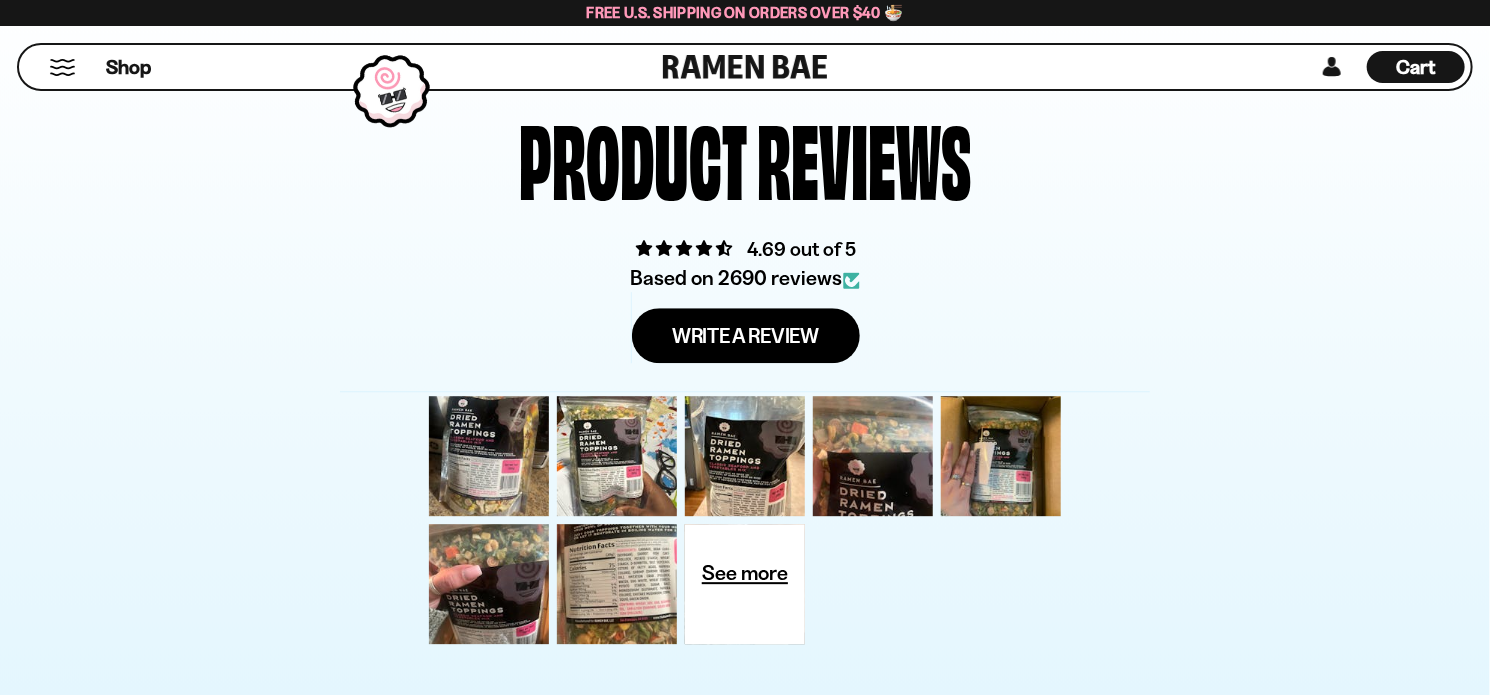 scroll, scrollTop: 6300, scrollLeft: 0, axis: vertical 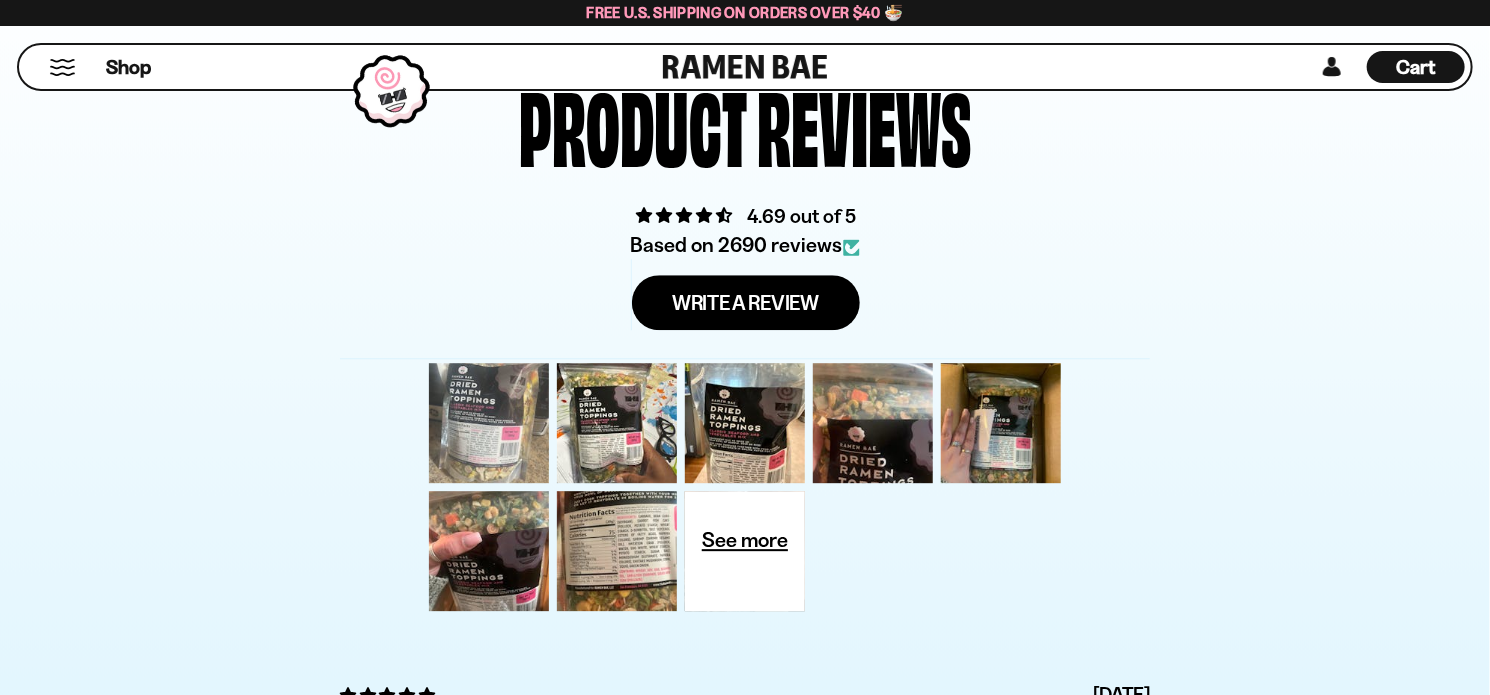 click at bounding box center (489, 423) 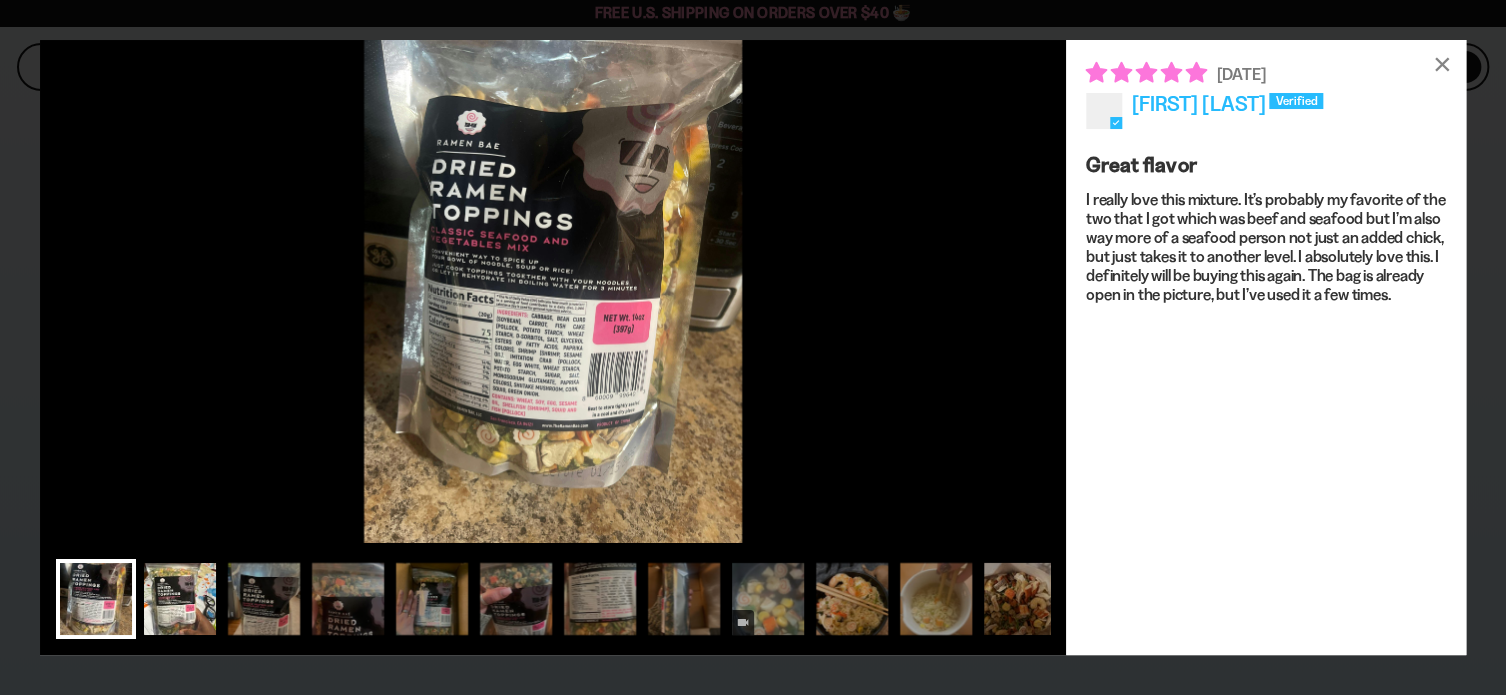 click at bounding box center (180, 599) 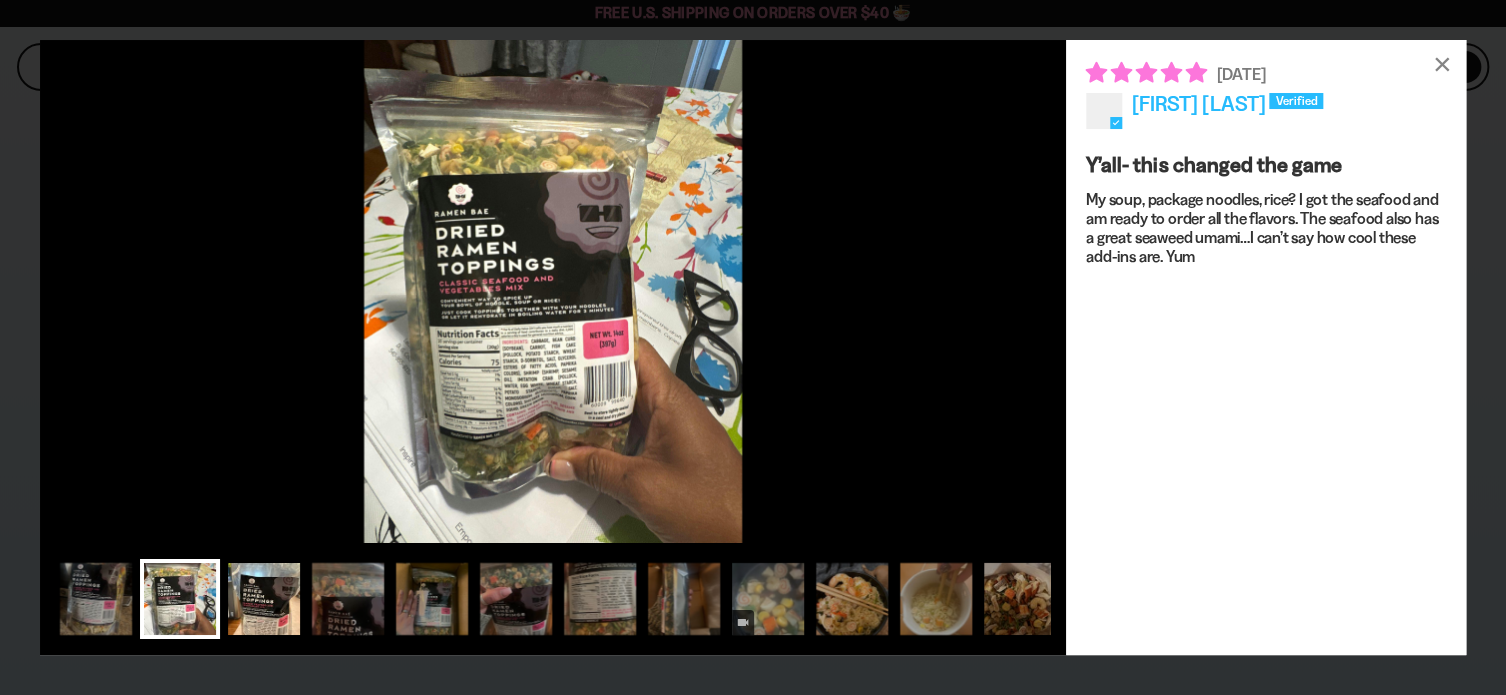 click at bounding box center (264, 599) 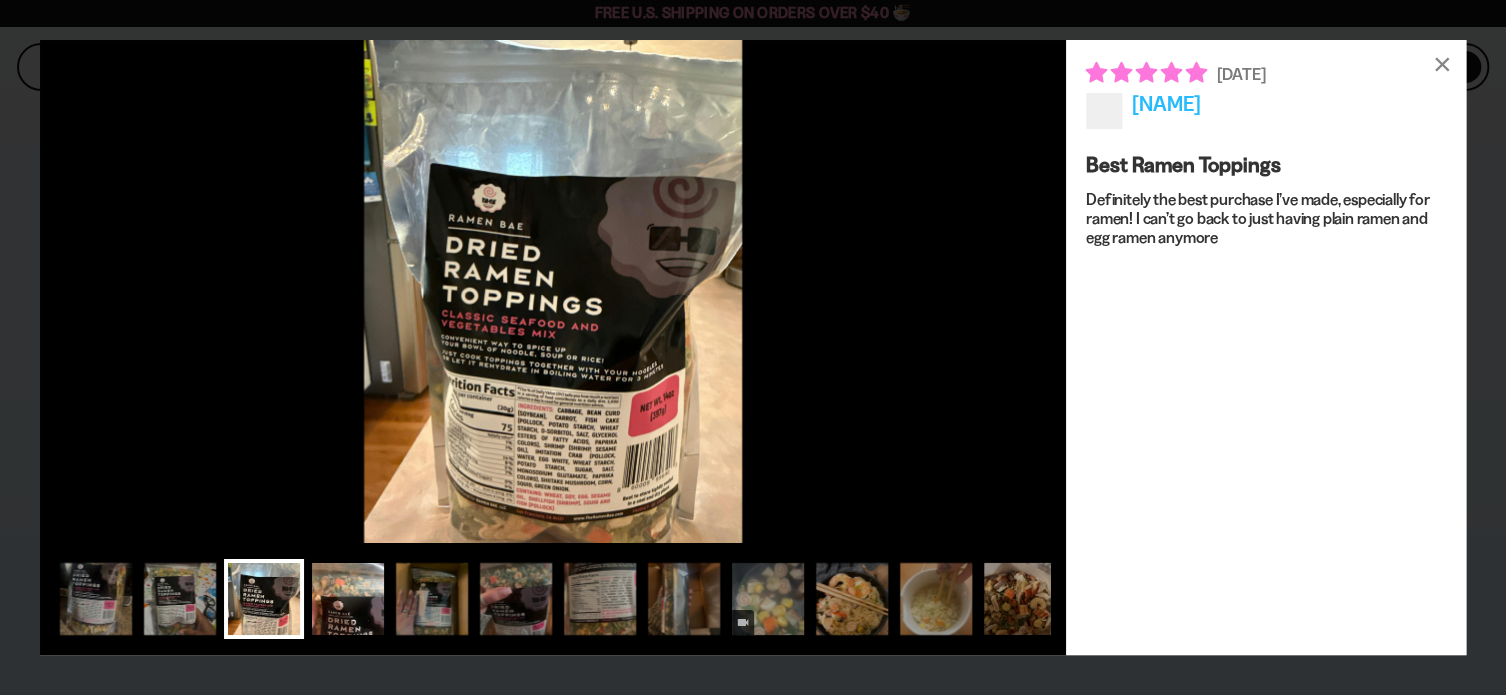 click at bounding box center (348, 599) 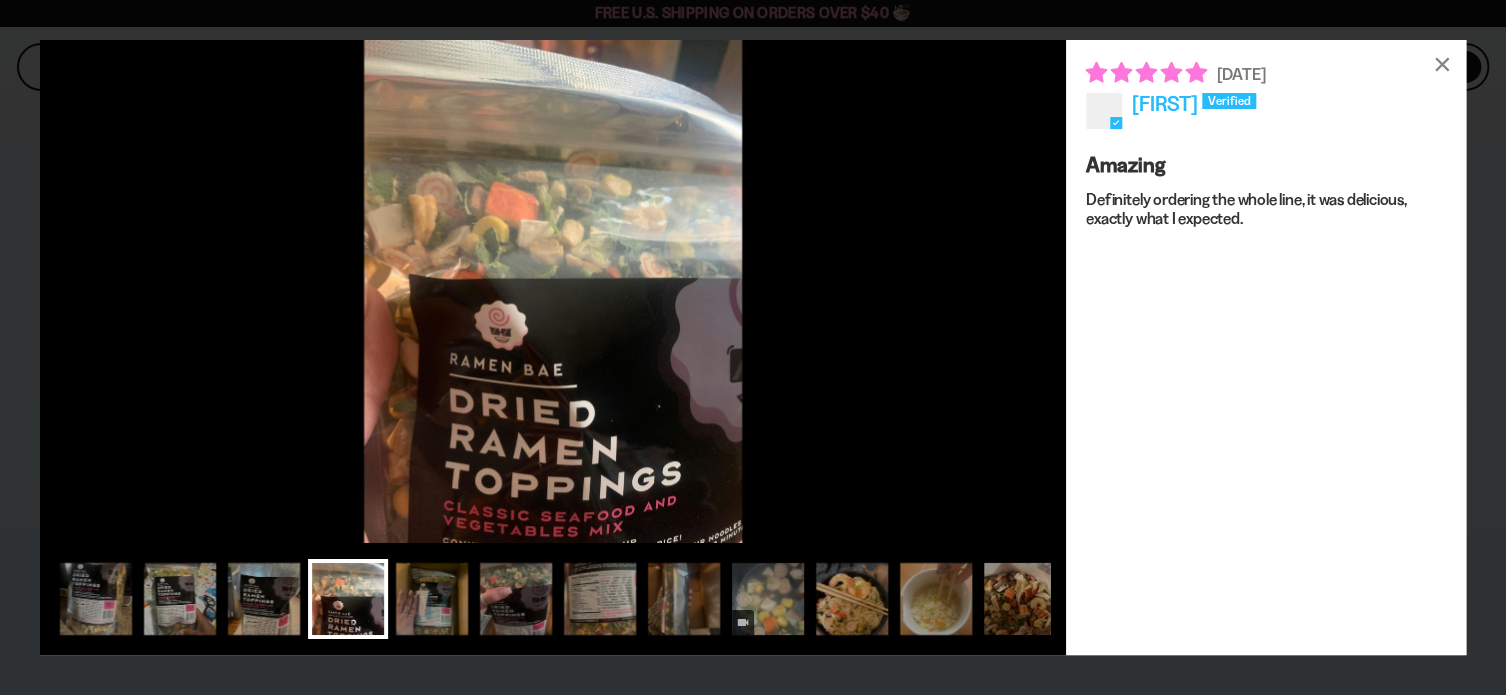 click at bounding box center (348, 599) 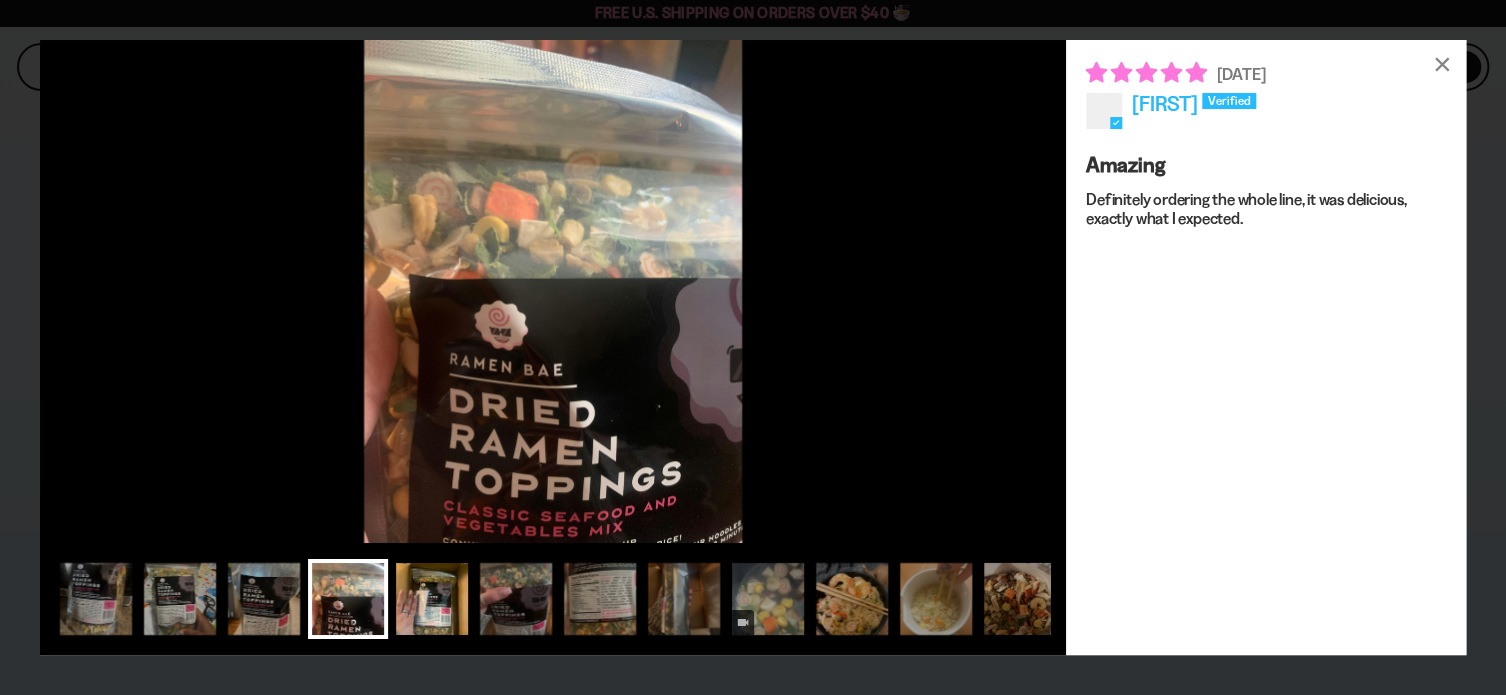 click at bounding box center (432, 599) 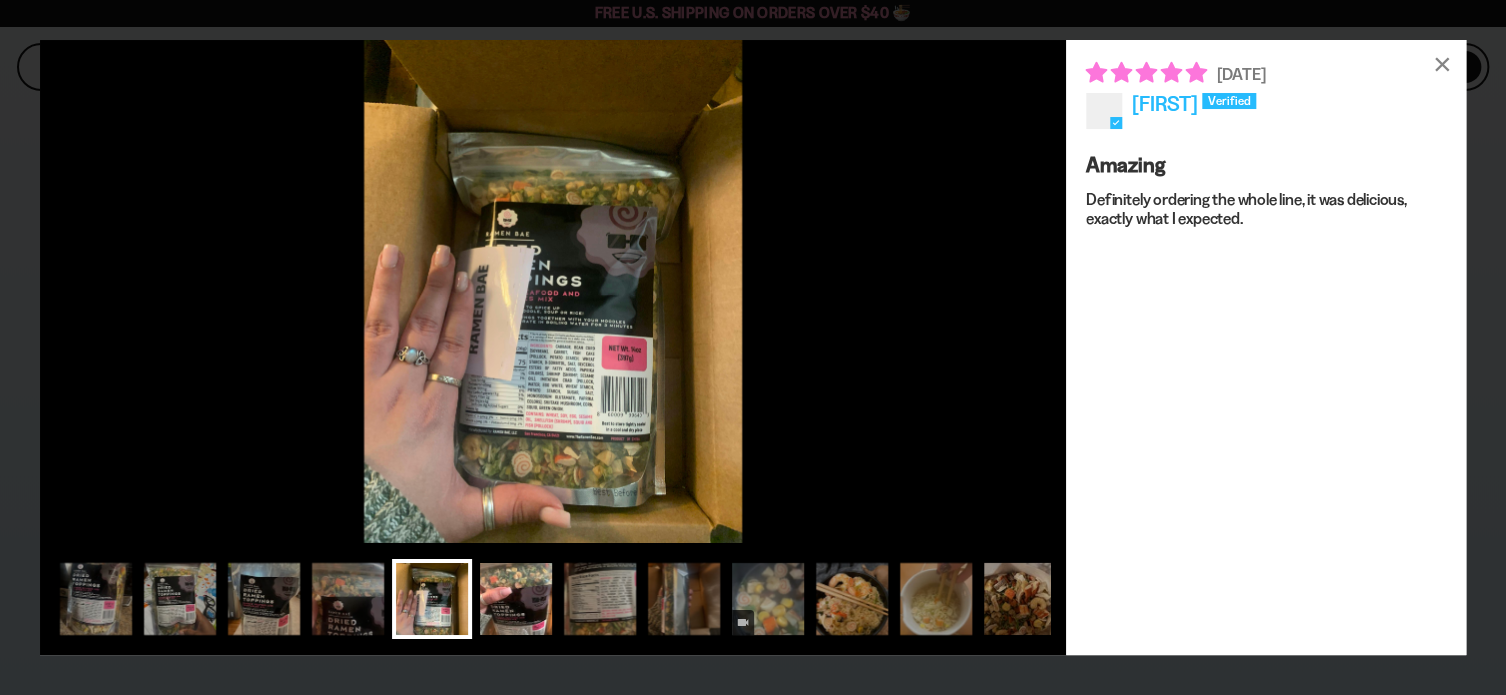 click at bounding box center (516, 599) 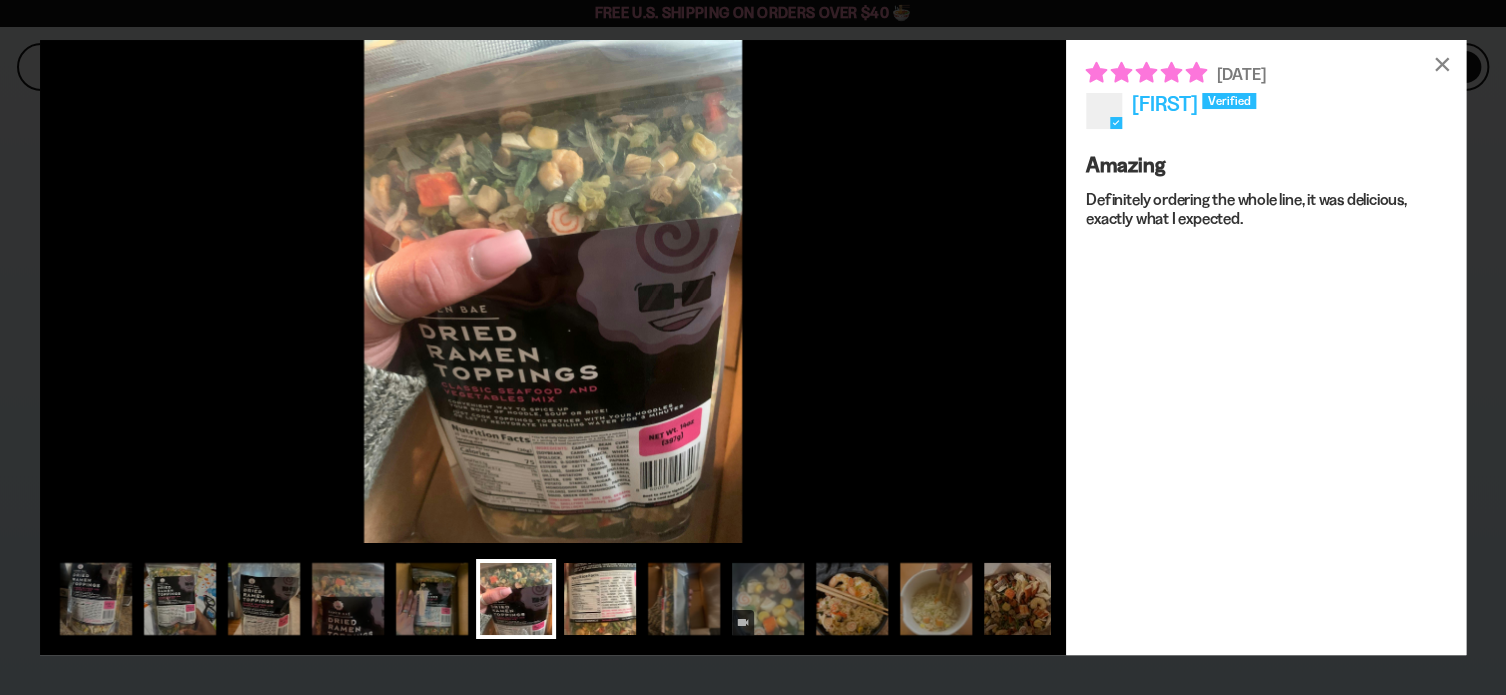 click at bounding box center (600, 599) 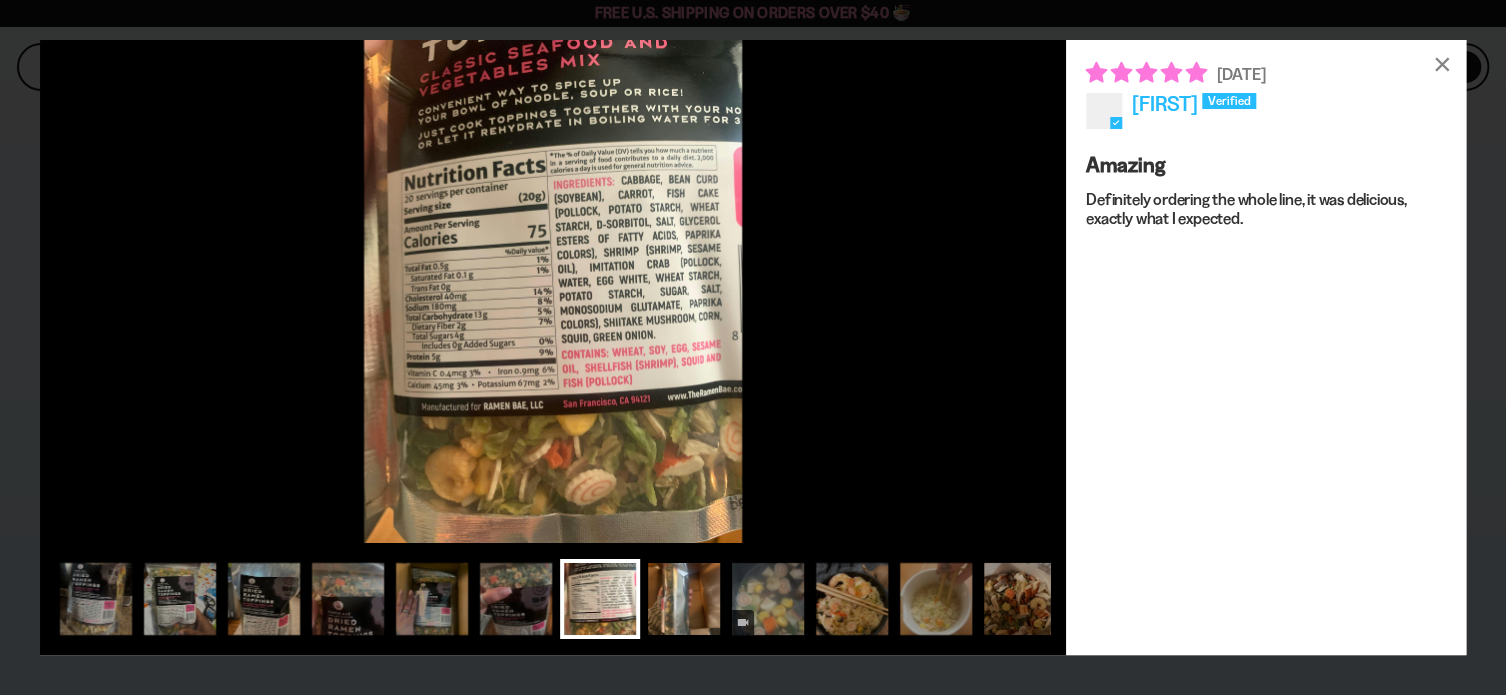 click at bounding box center (684, 599) 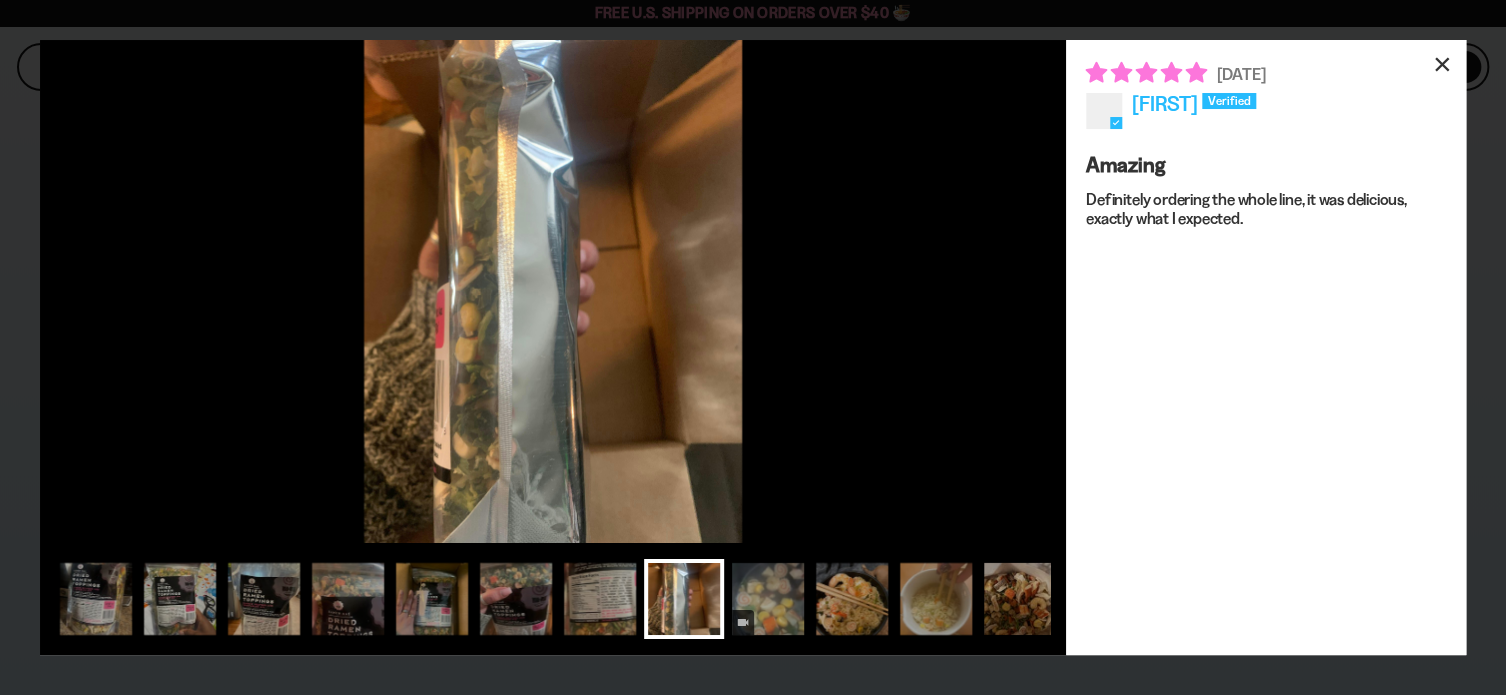 click on "×" at bounding box center [1442, 64] 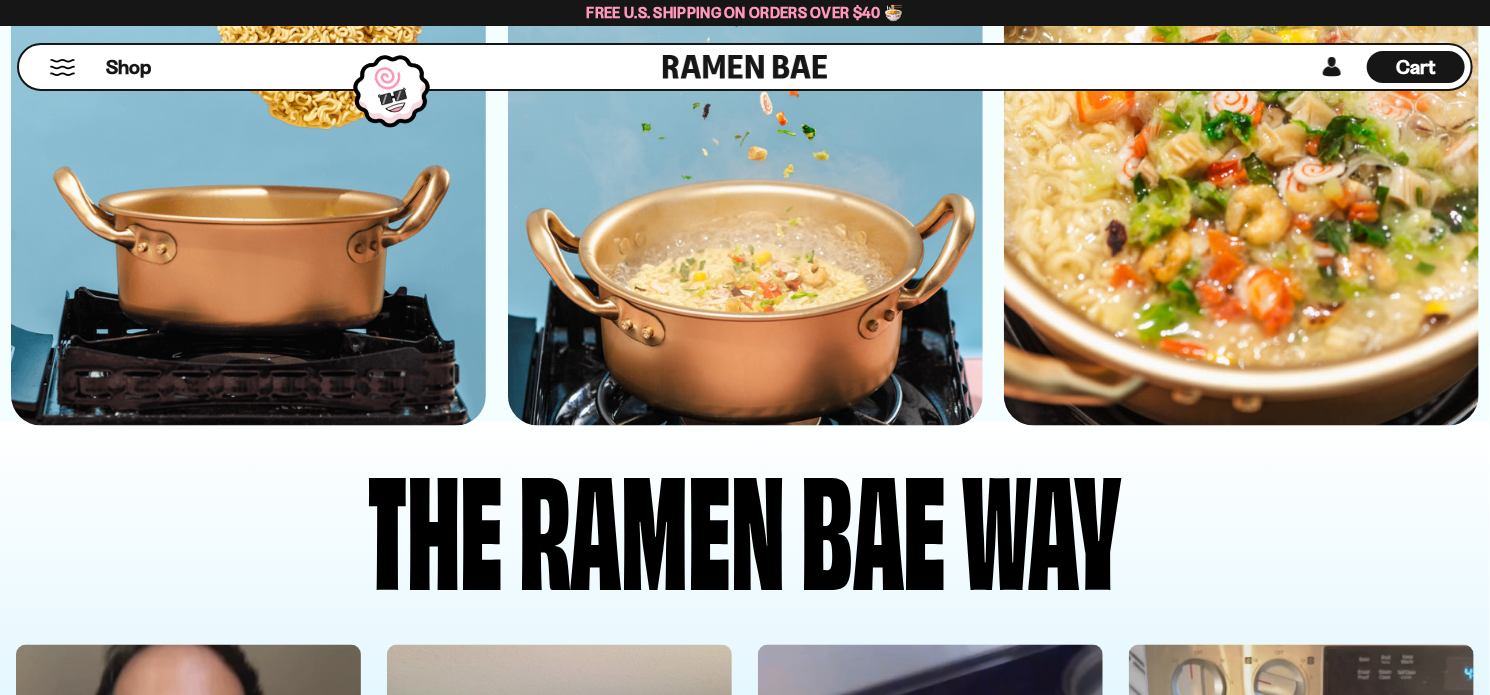 scroll, scrollTop: 4700, scrollLeft: 0, axis: vertical 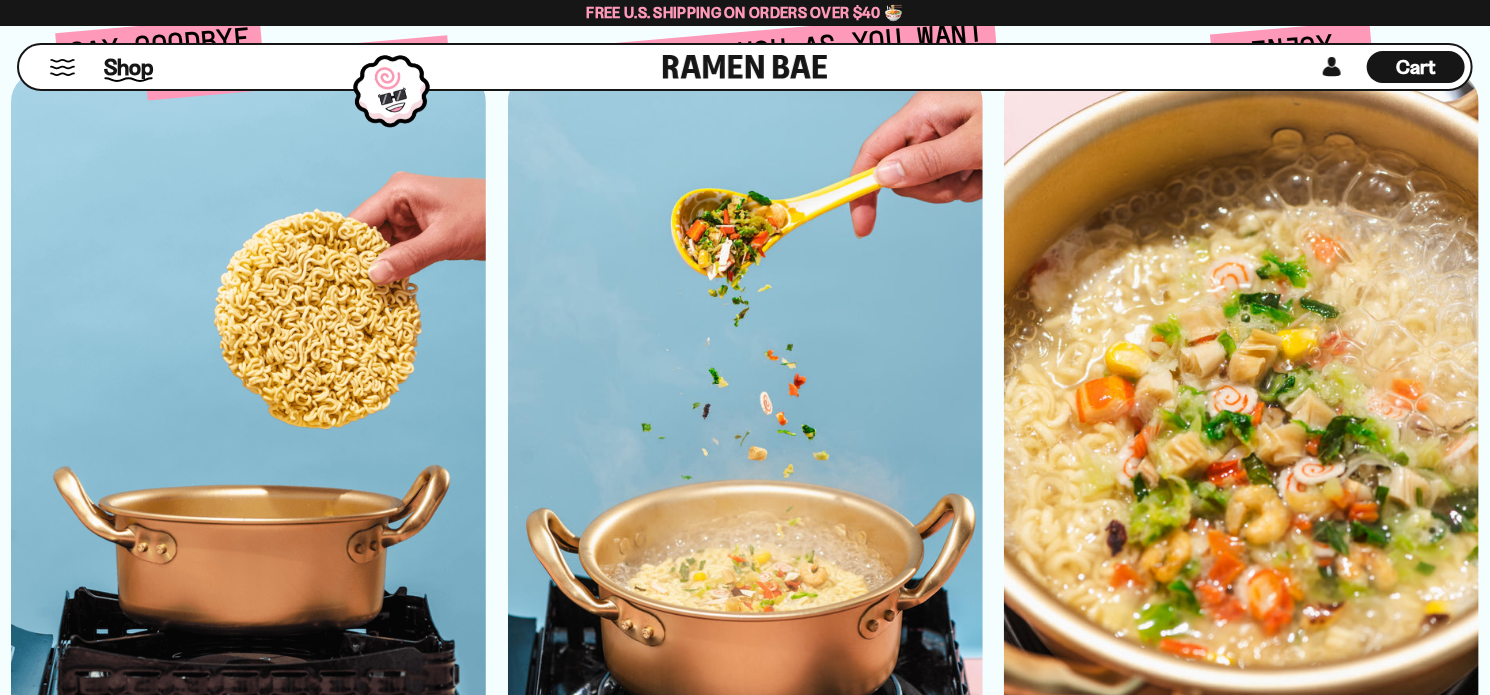 click on "Shop" at bounding box center [128, 67] 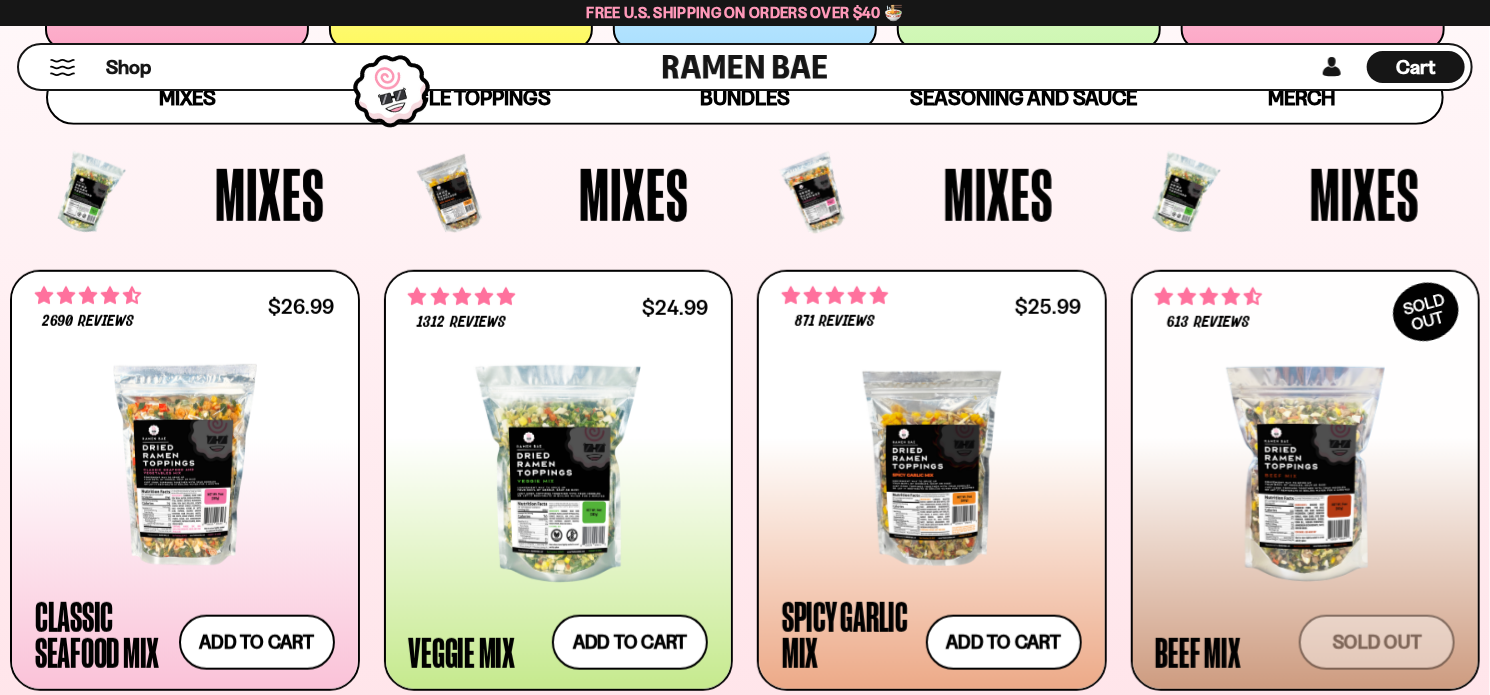 scroll, scrollTop: 600, scrollLeft: 0, axis: vertical 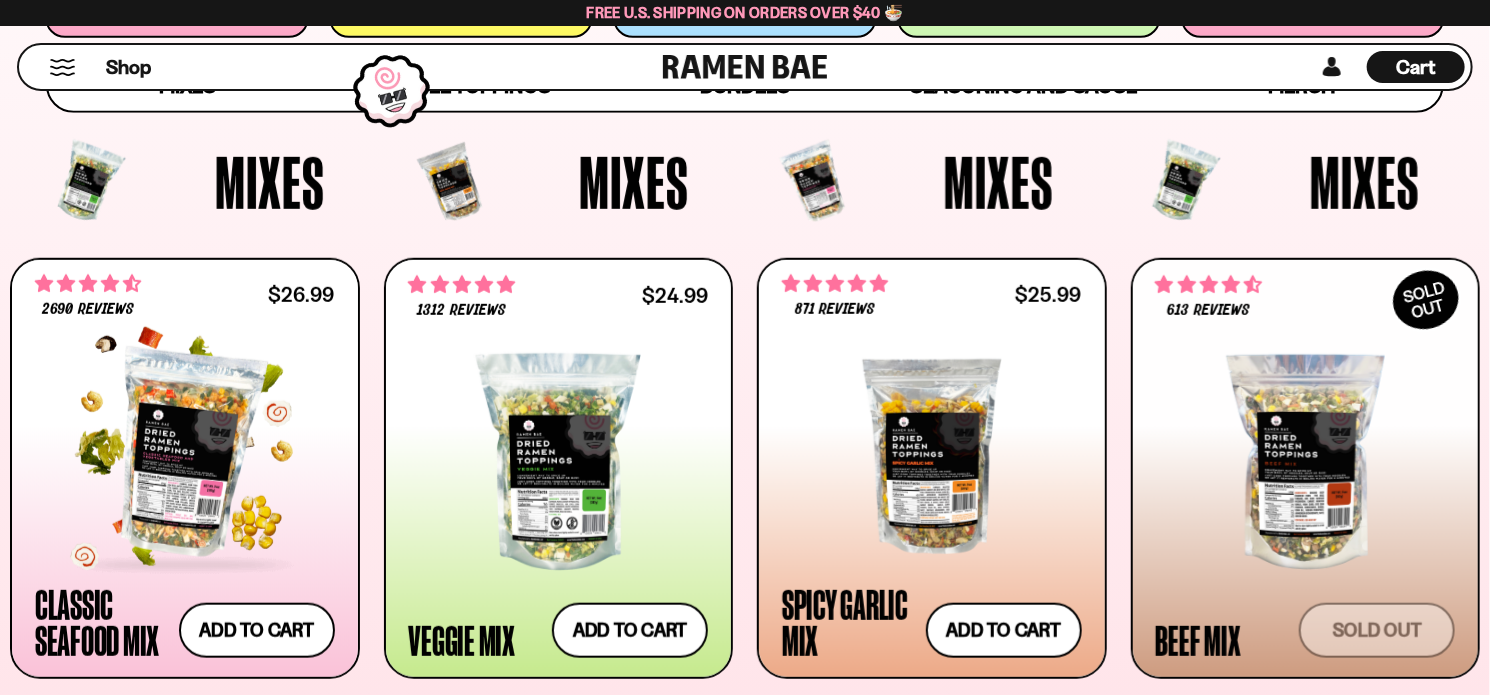 click at bounding box center [185, 453] 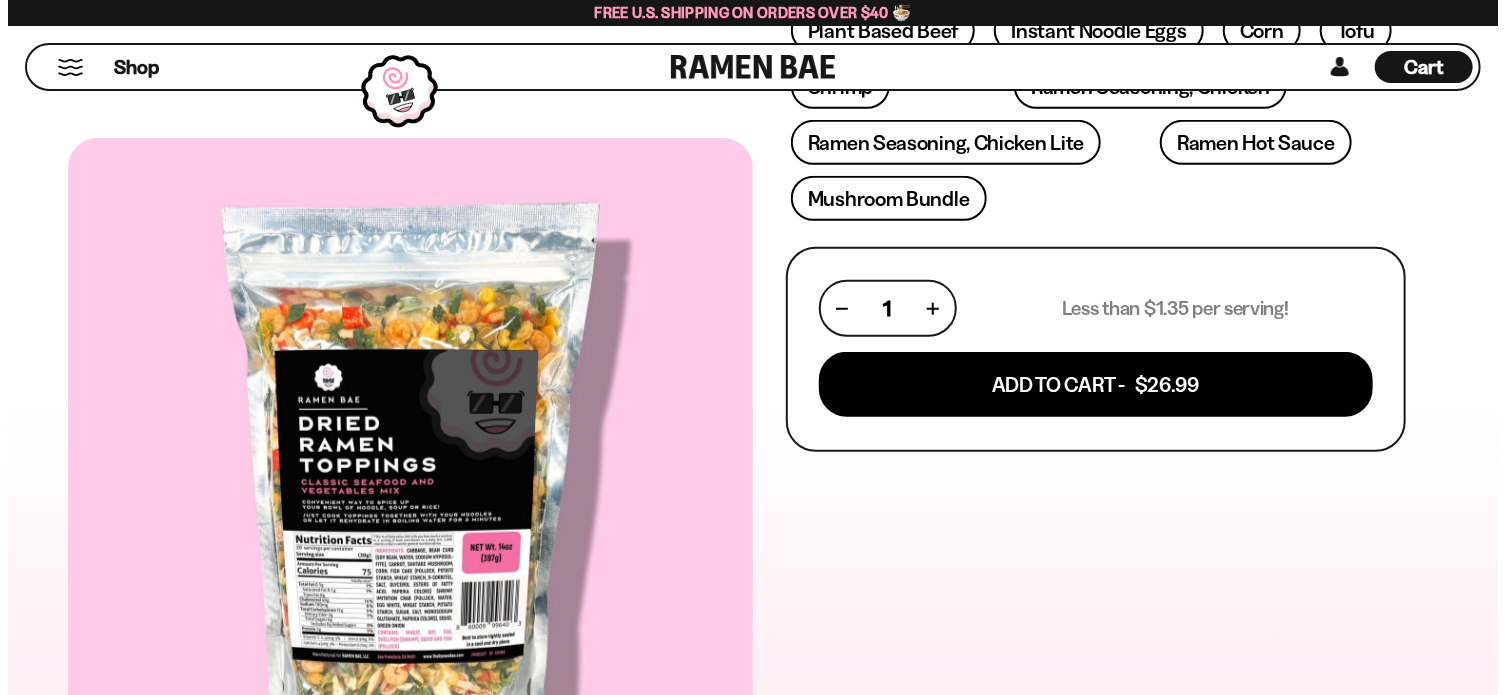 scroll, scrollTop: 600, scrollLeft: 0, axis: vertical 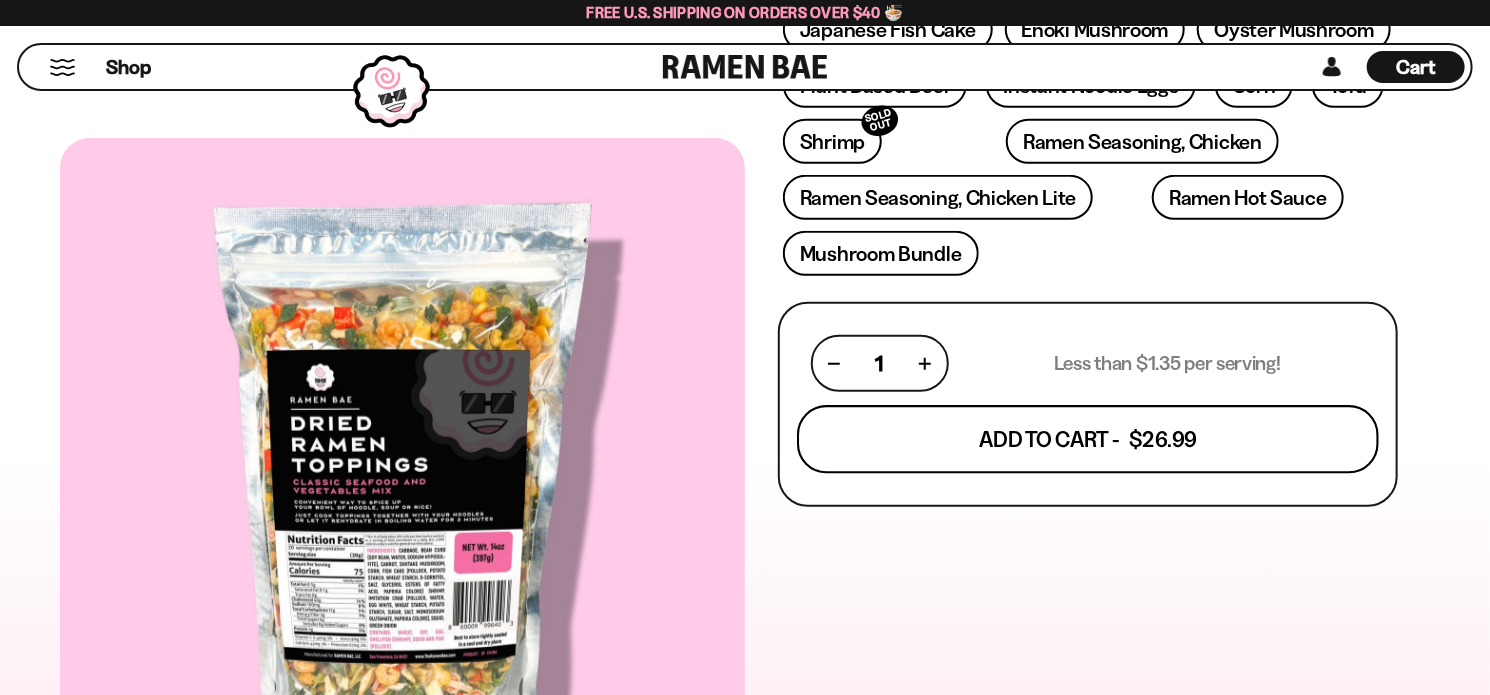 click on "Add To Cart -
$26.99" at bounding box center (1088, 440) 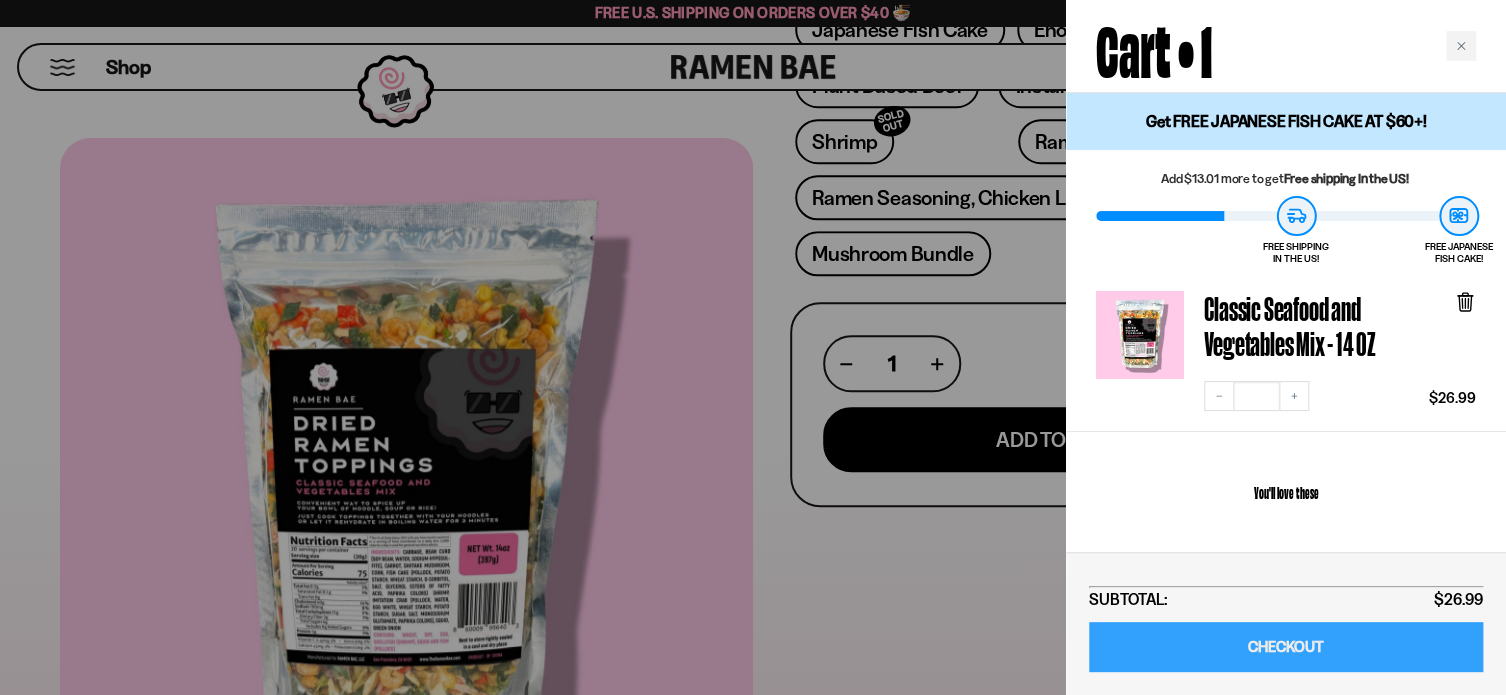 click on "CHECKOUT" at bounding box center [1286, 647] 